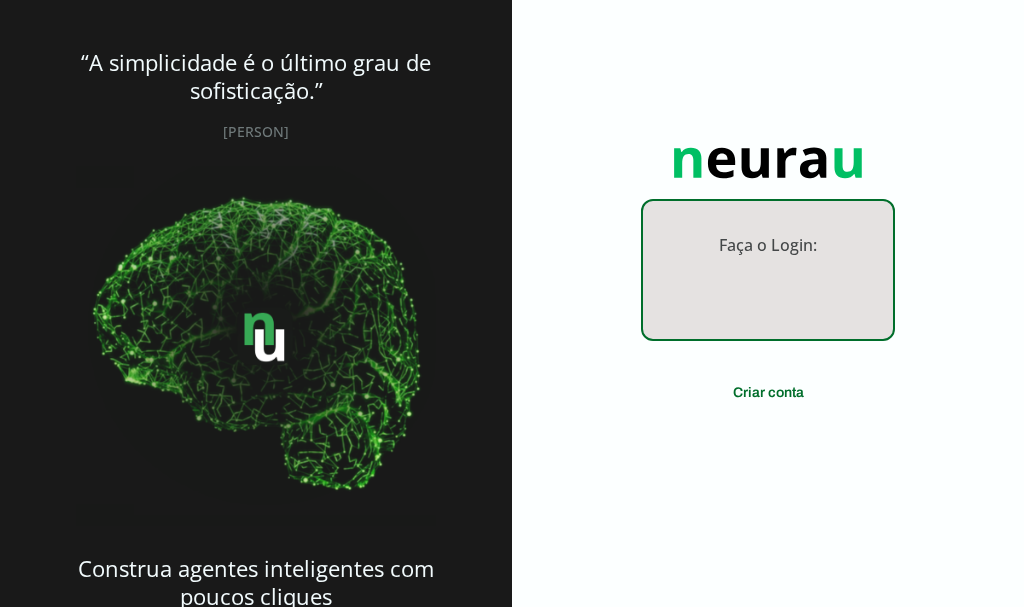 scroll, scrollTop: 0, scrollLeft: 0, axis: both 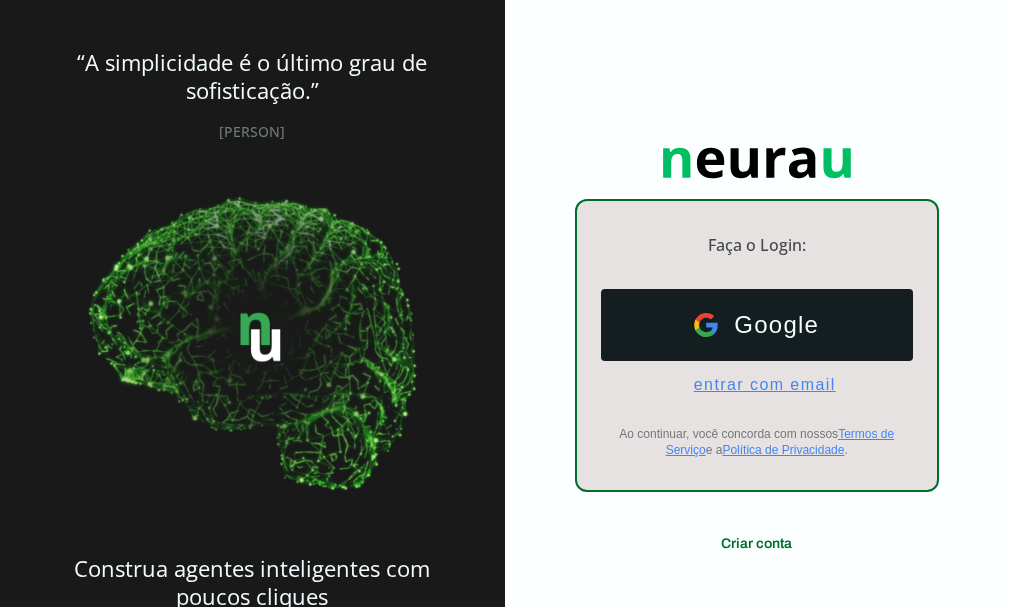 click on "entrar com email" at bounding box center [757, 385] 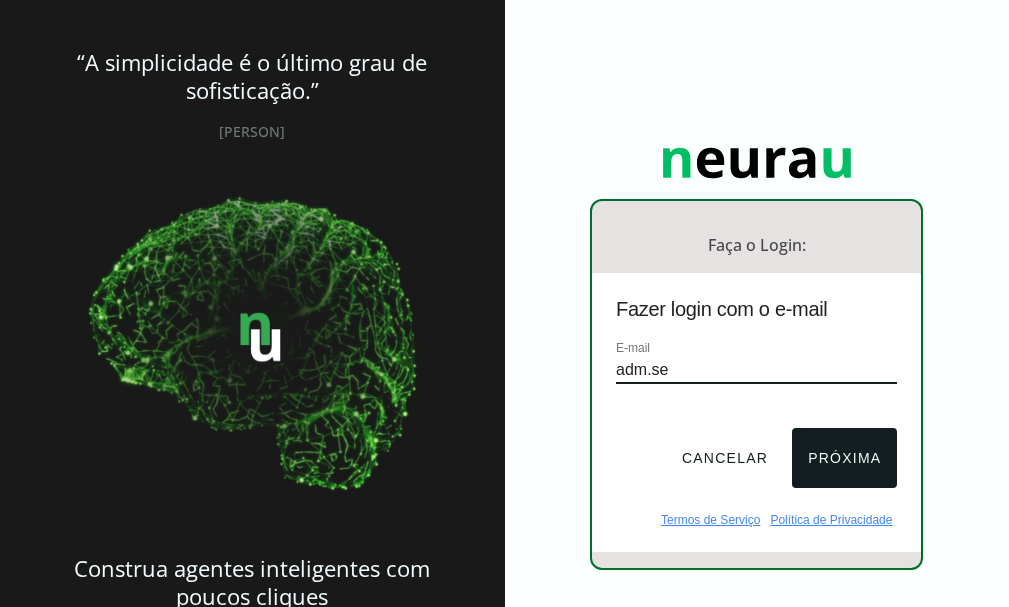type on "[EMAIL]" 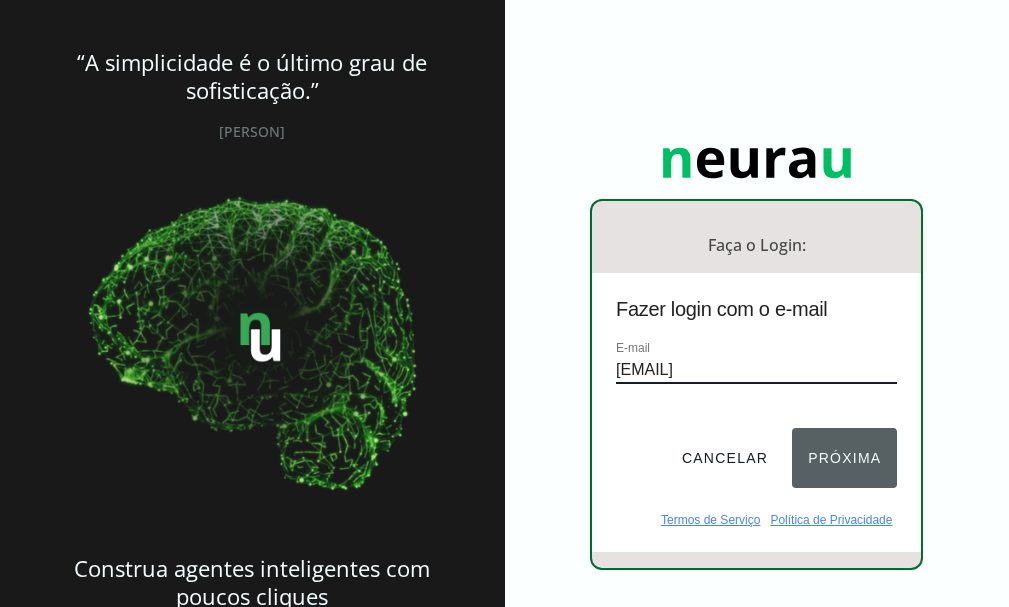 click on "Próxima" at bounding box center [844, 458] 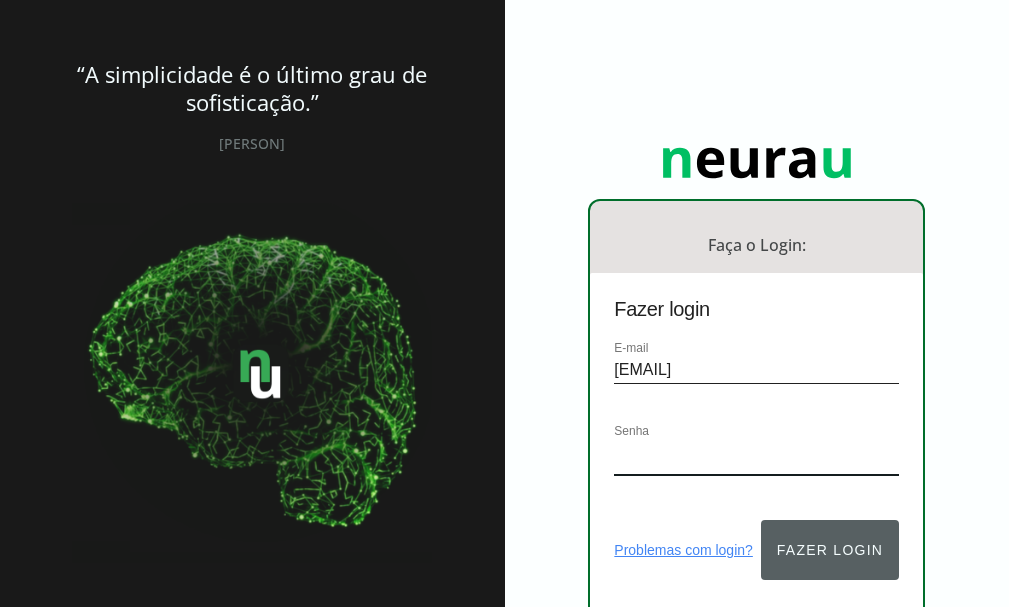 click on "Fazer login" at bounding box center (830, 550) 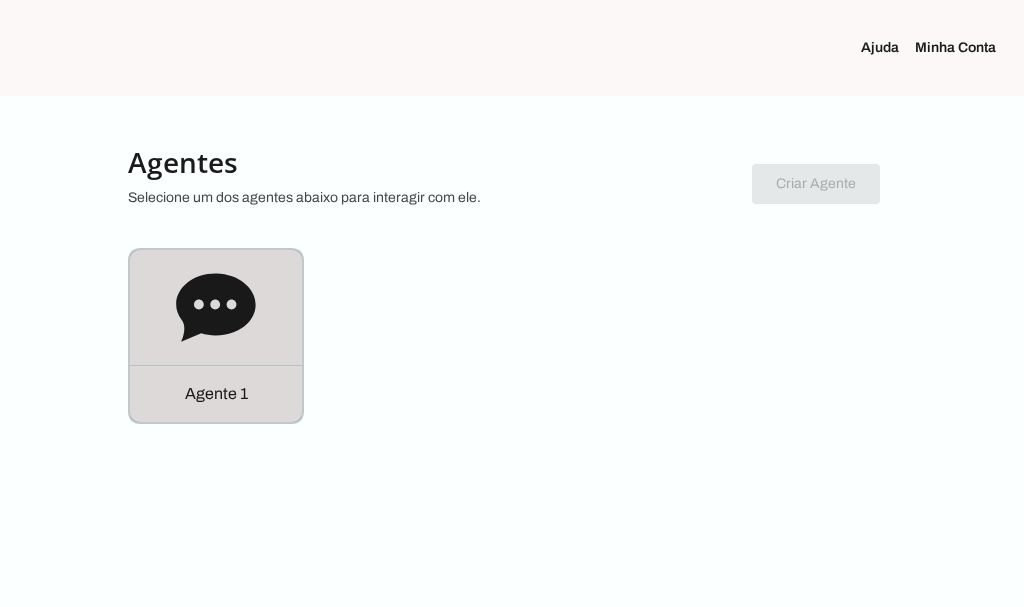 click on "Agente 1" 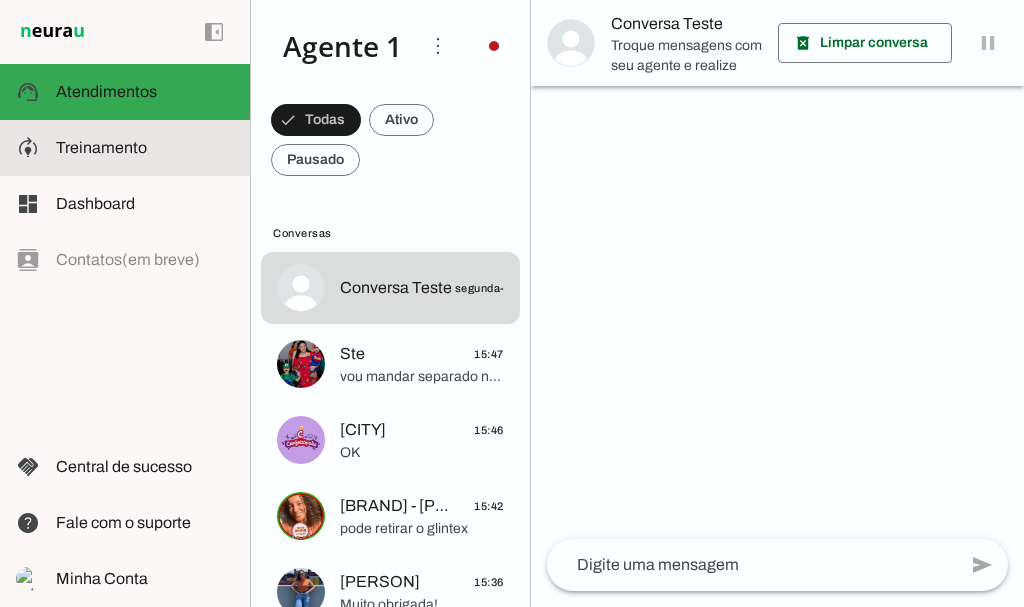 click on "Treinamento" 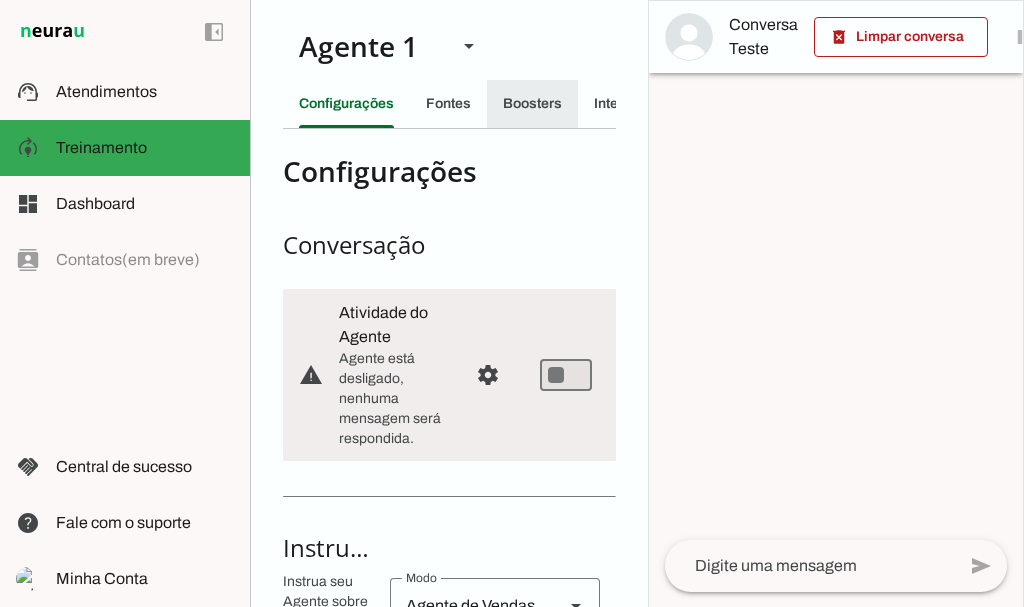click on "Boosters" 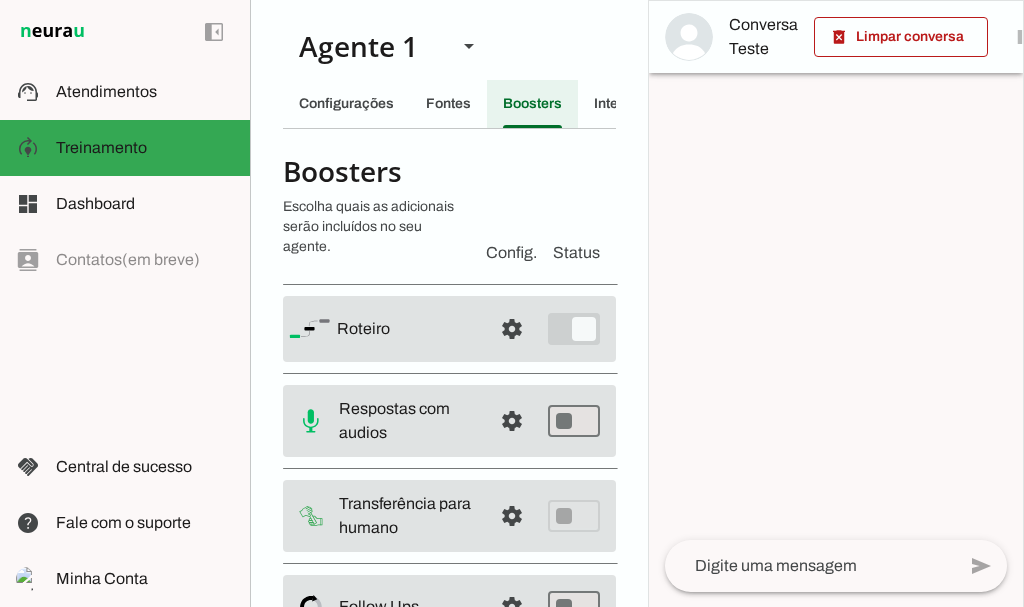 scroll, scrollTop: 0, scrollLeft: 27, axis: horizontal 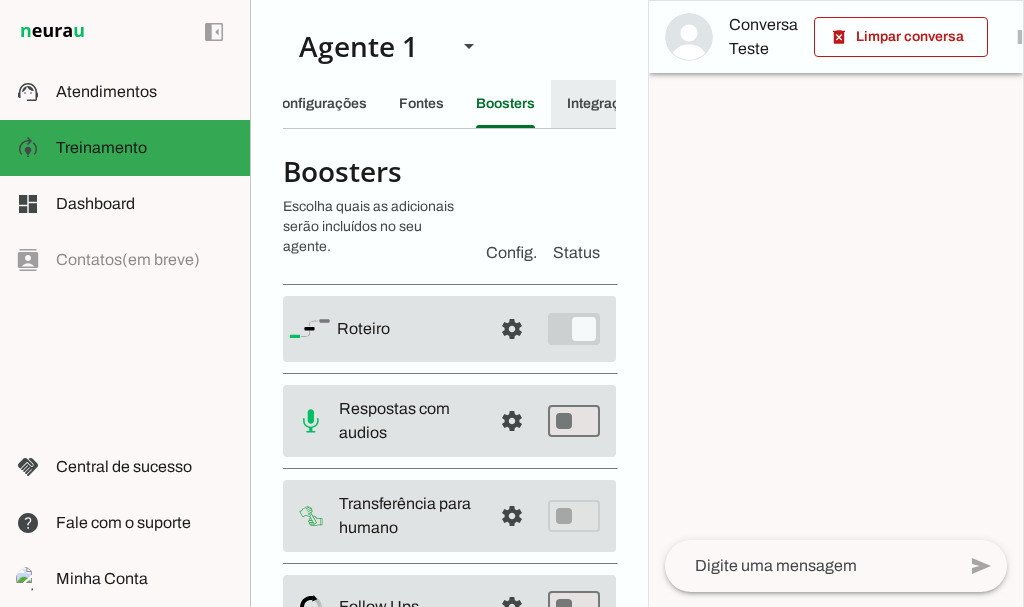 click on "Integrações" 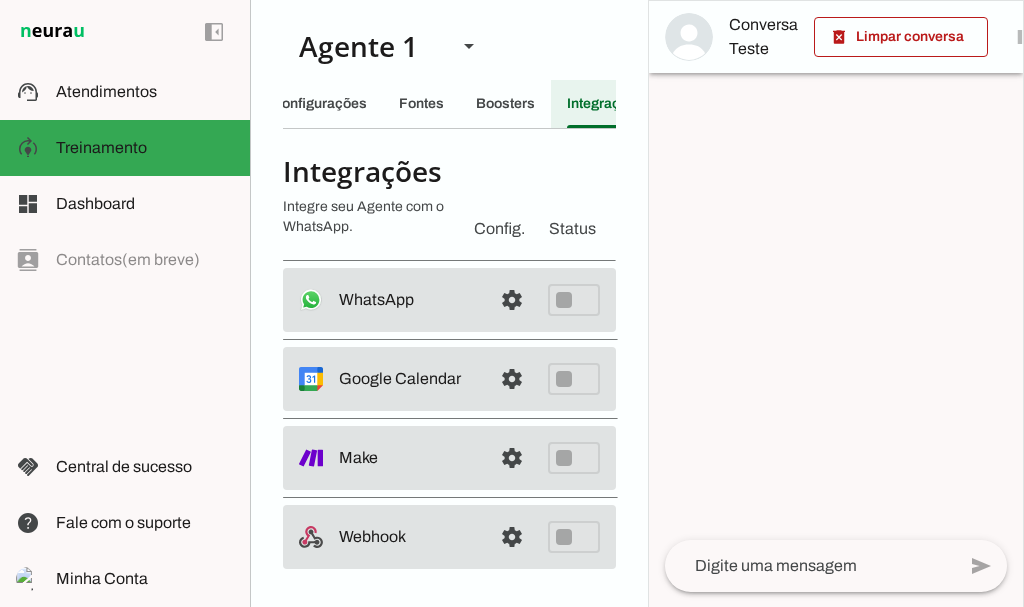 scroll, scrollTop: 0, scrollLeft: 88, axis: horizontal 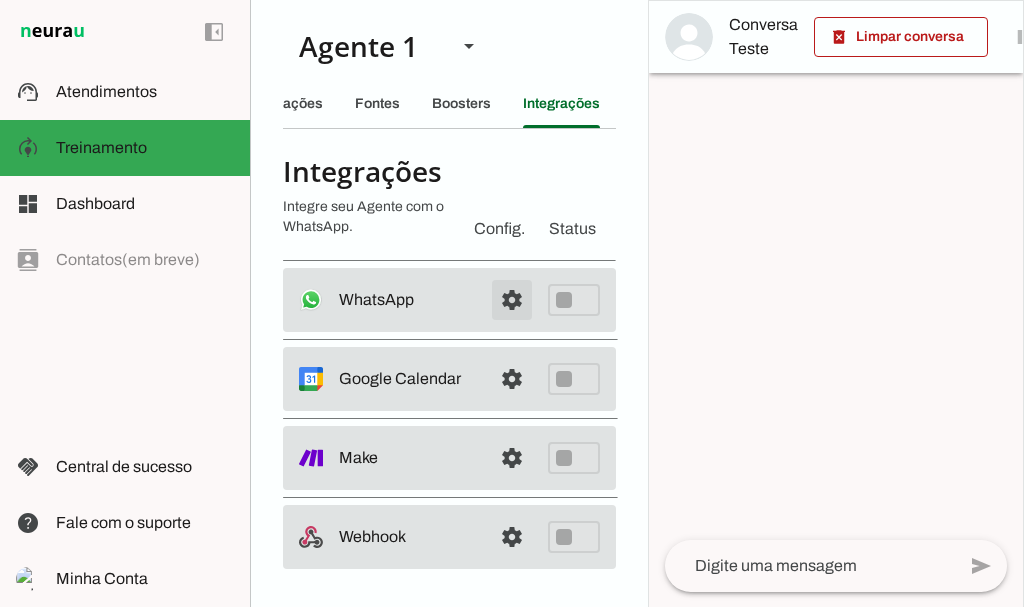 click at bounding box center [512, 300] 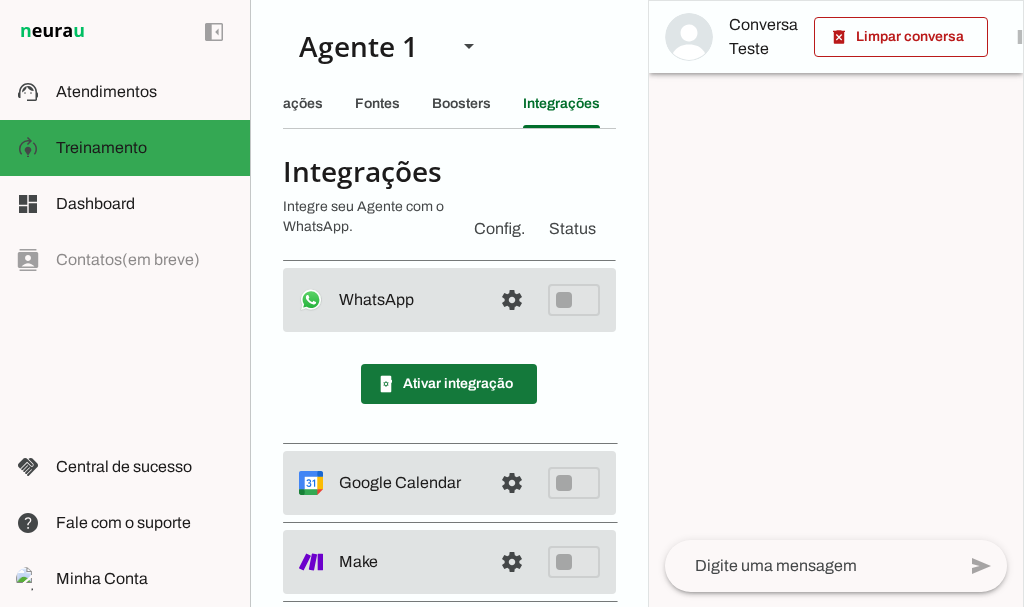 click at bounding box center [449, 384] 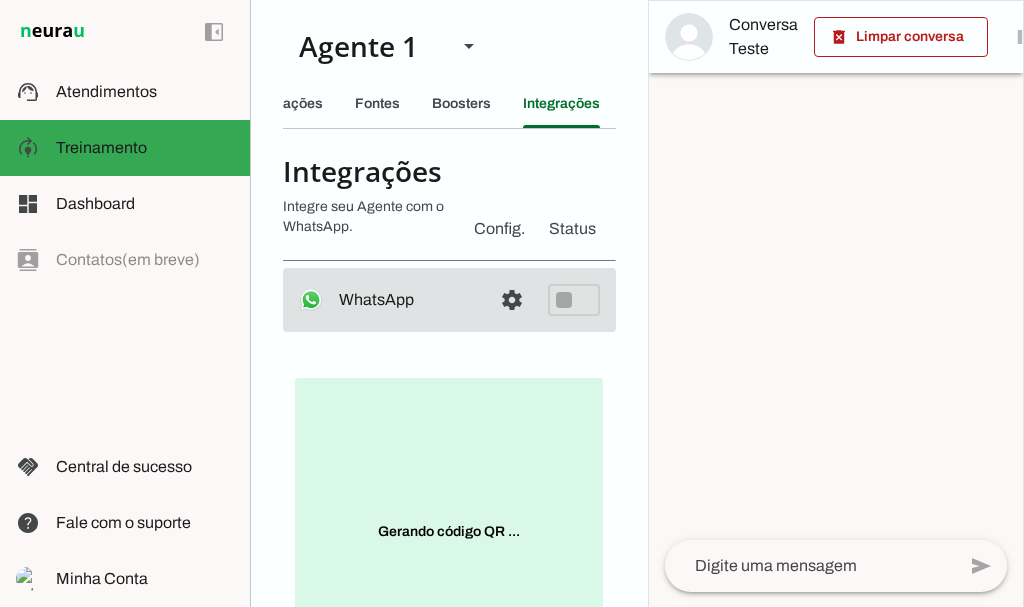 scroll, scrollTop: 0, scrollLeft: 41, axis: horizontal 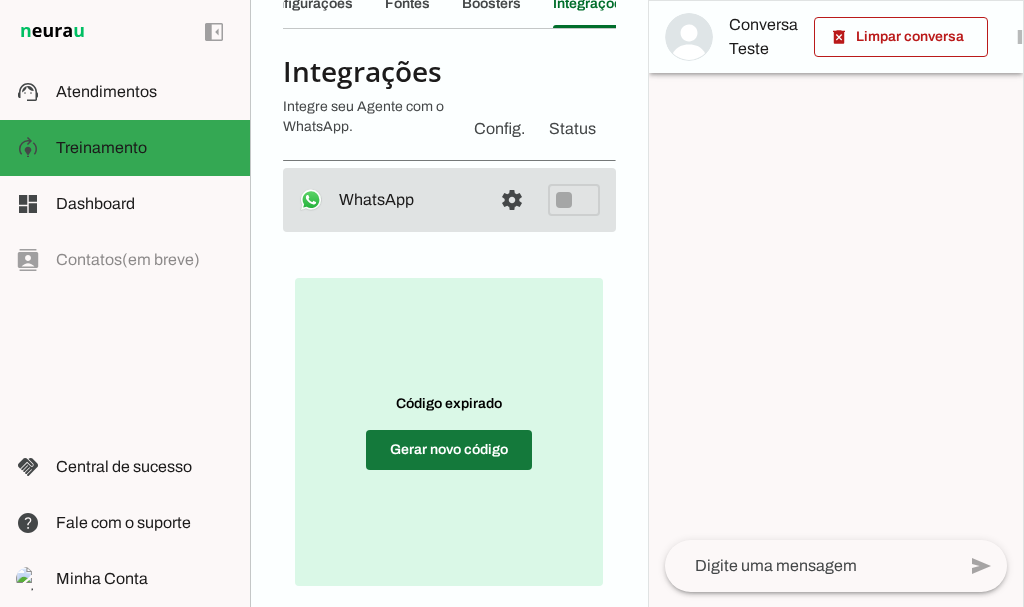 click at bounding box center [449, 450] 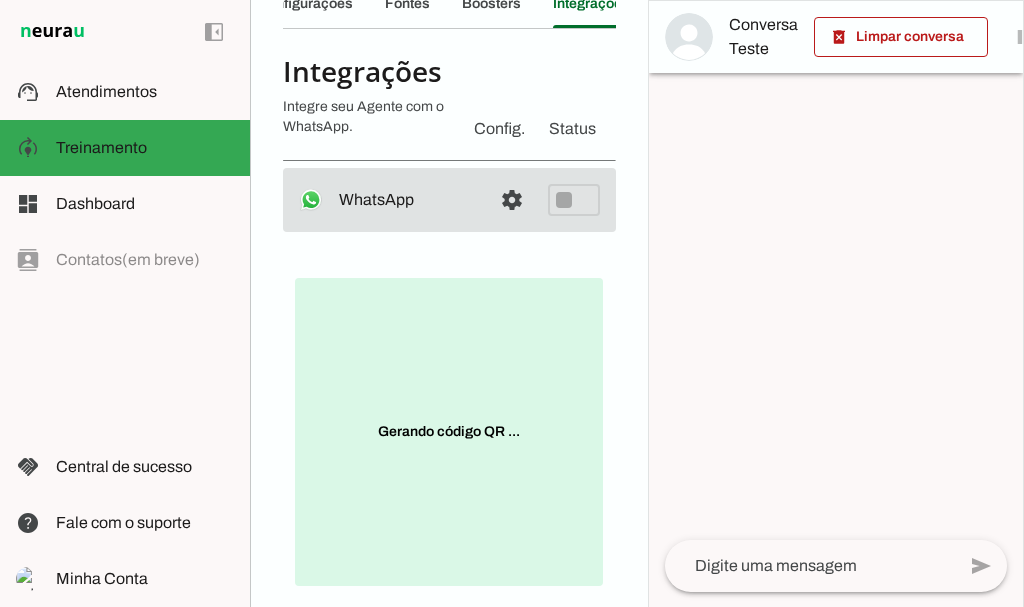 scroll, scrollTop: 2, scrollLeft: 0, axis: vertical 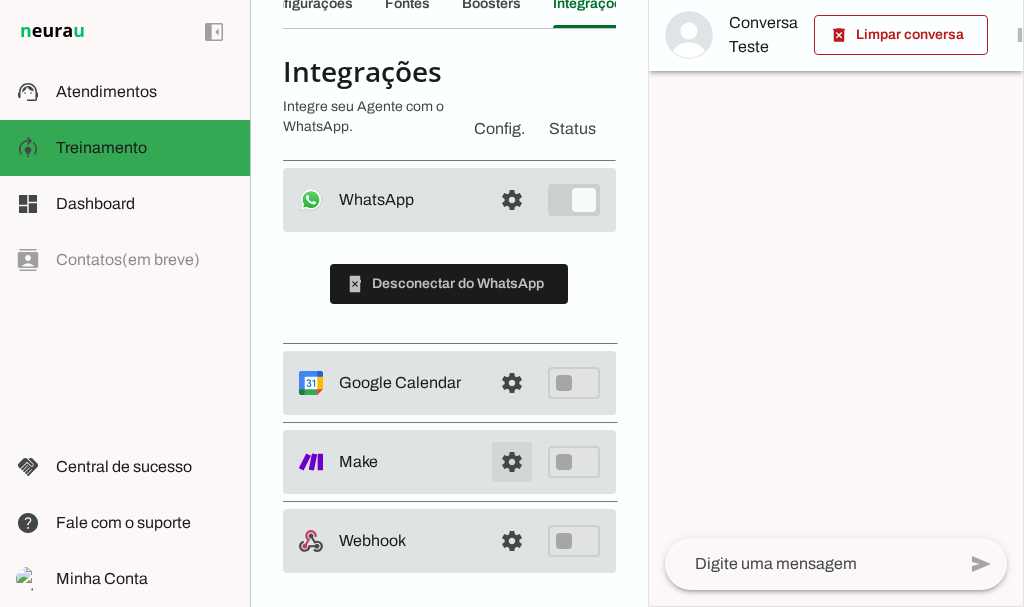 click at bounding box center [512, 462] 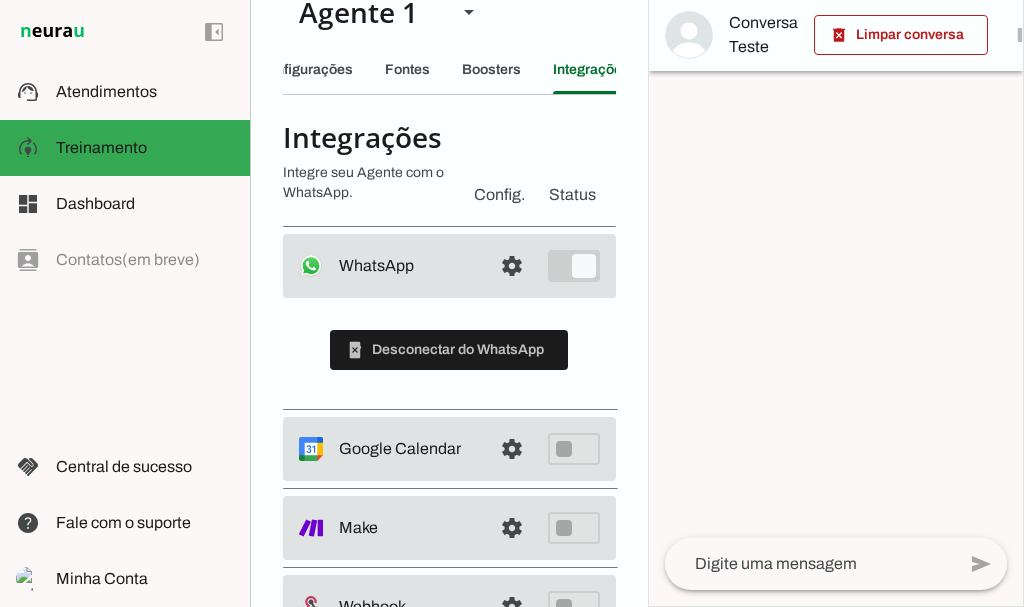 scroll, scrollTop: 0, scrollLeft: 0, axis: both 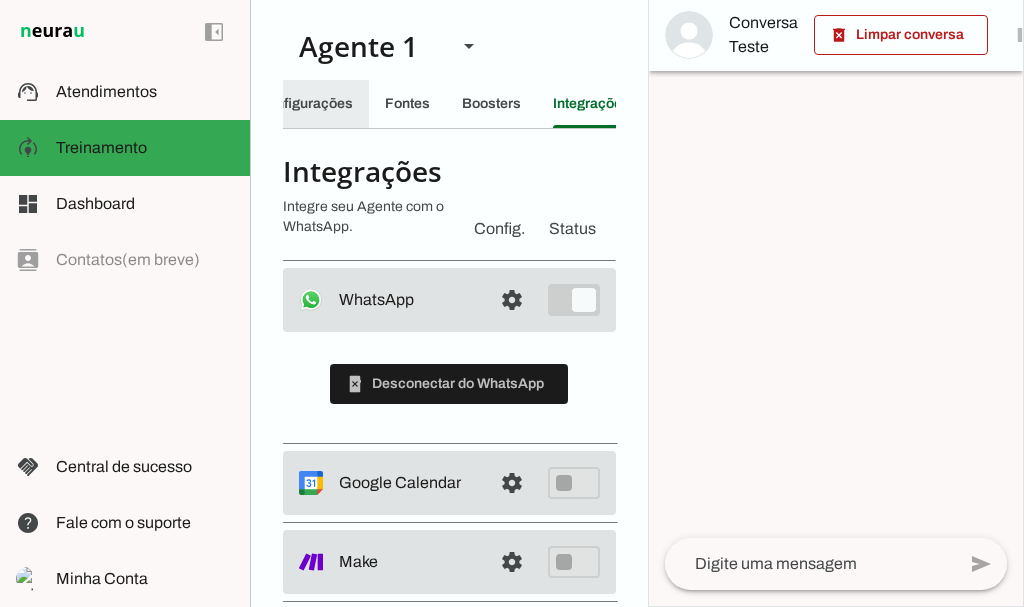 click on "Configurações" 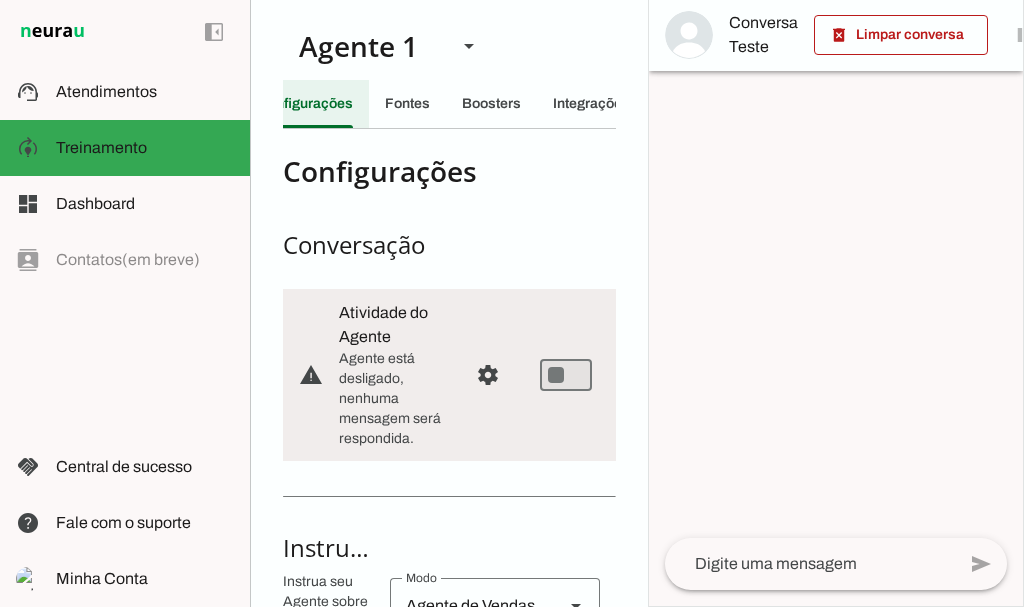 scroll, scrollTop: 0, scrollLeft: 0, axis: both 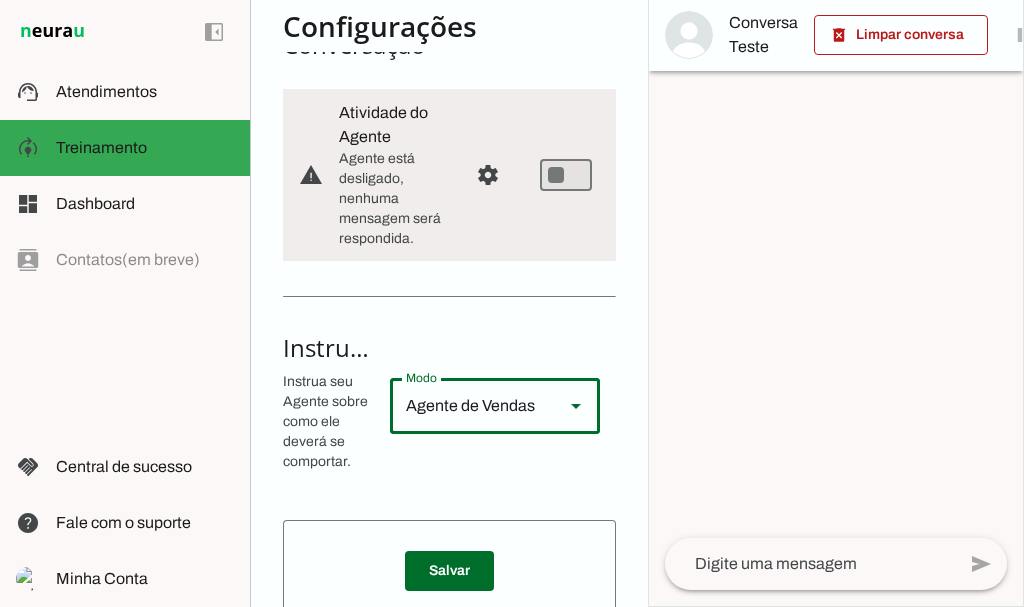 click on "Modo
Agente de Vendas" at bounding box center [495, 406] 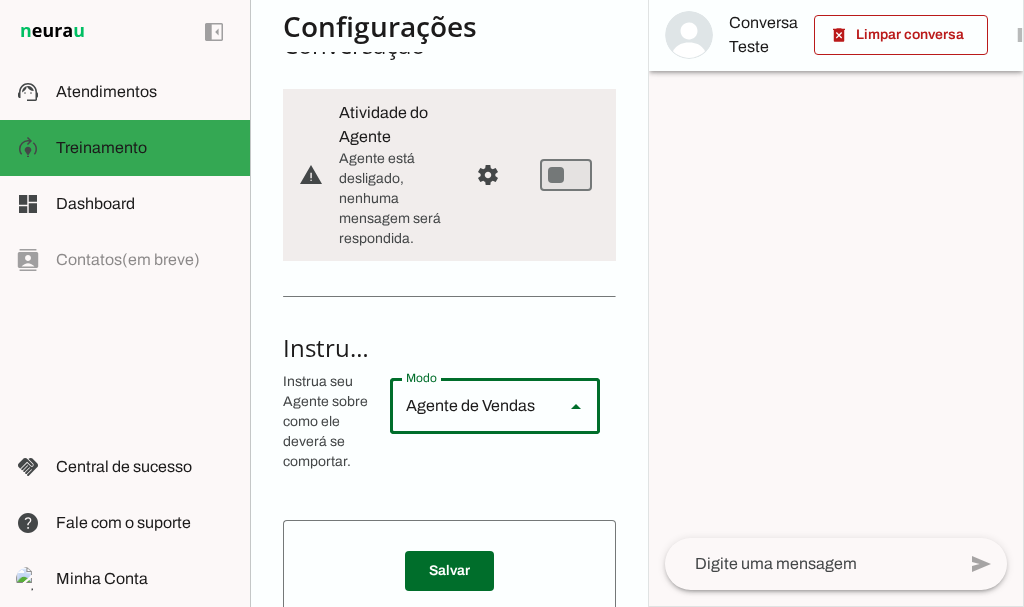 click on "Modo
Agente de Vendas" at bounding box center [495, 406] 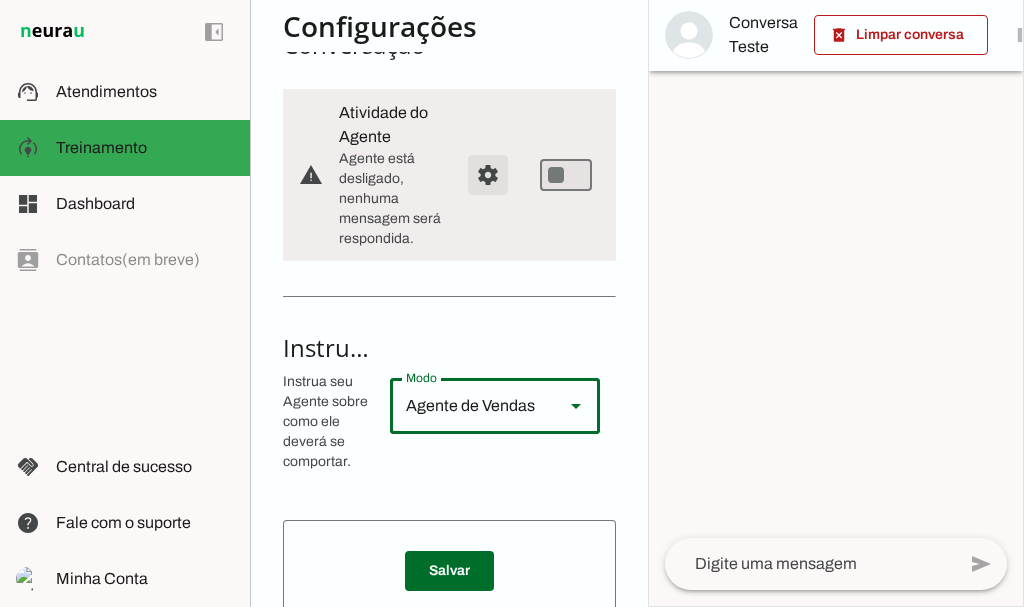 scroll, scrollTop: 0, scrollLeft: 0, axis: both 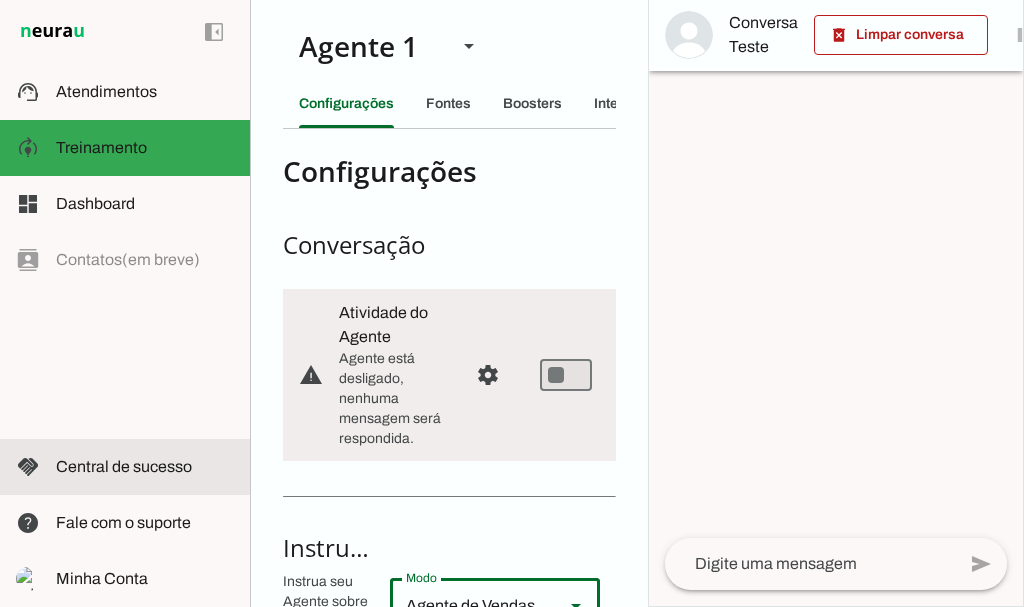 click on "Central de sucesso" 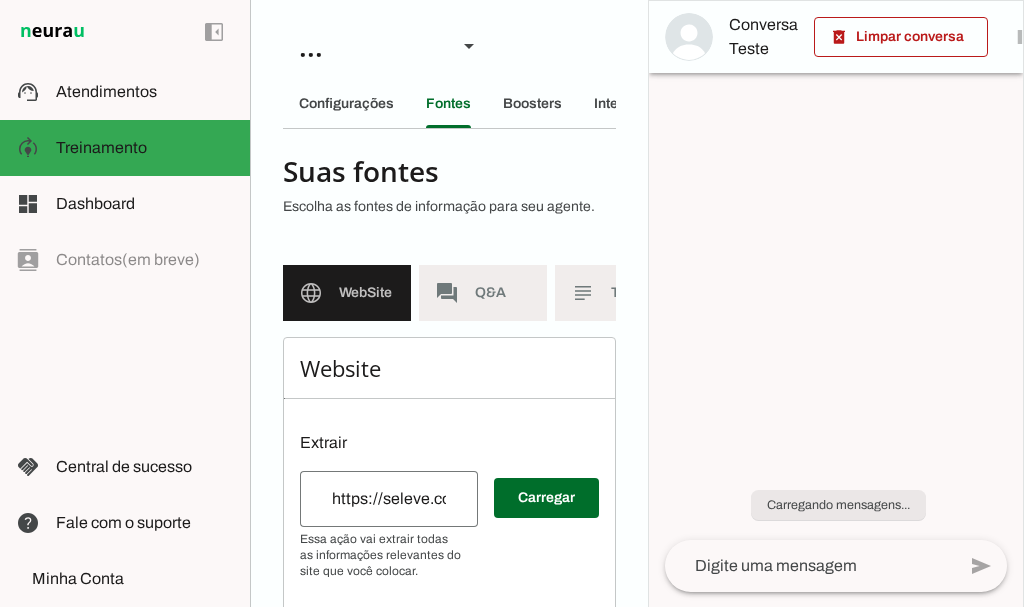 scroll, scrollTop: 0, scrollLeft: 0, axis: both 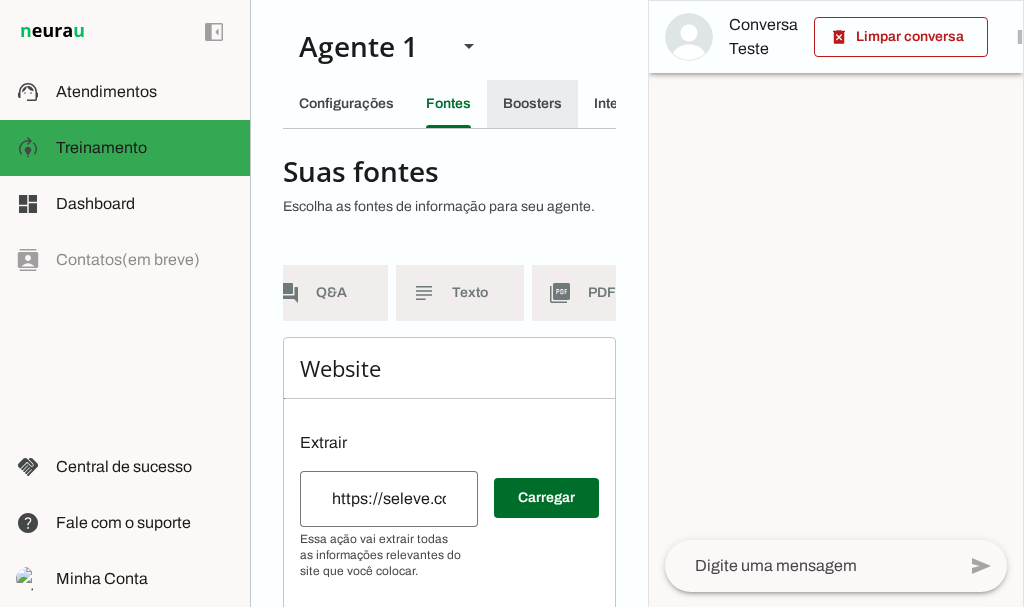 click on "Boosters" 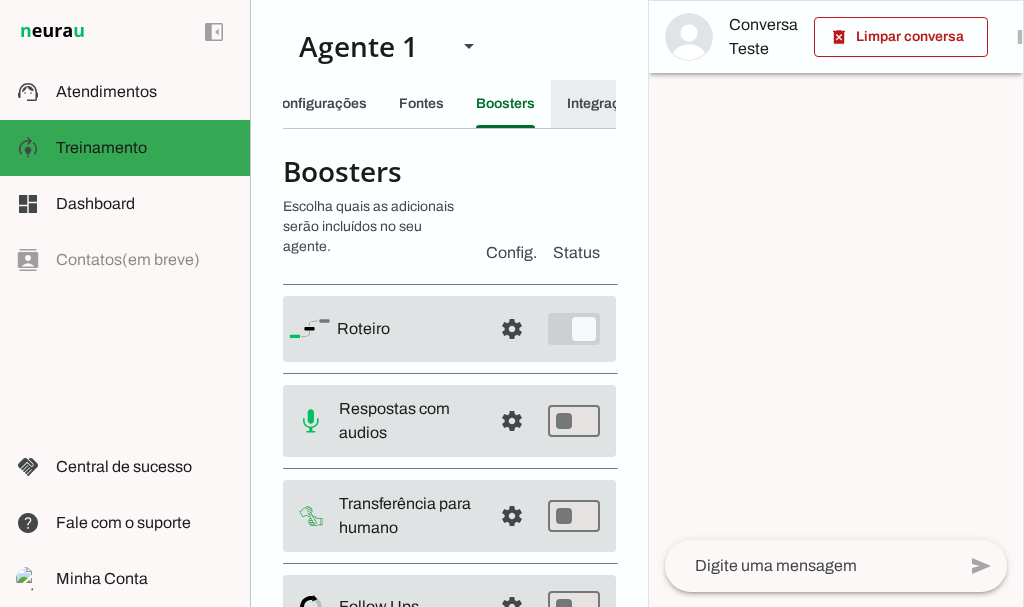 click on "Integrações" 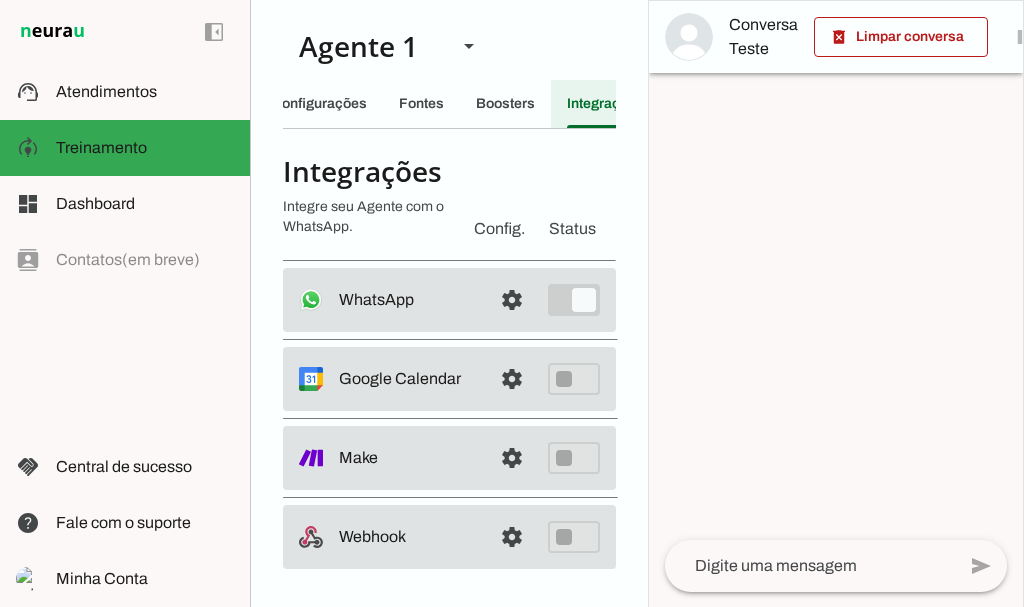 scroll, scrollTop: 0, scrollLeft: 88, axis: horizontal 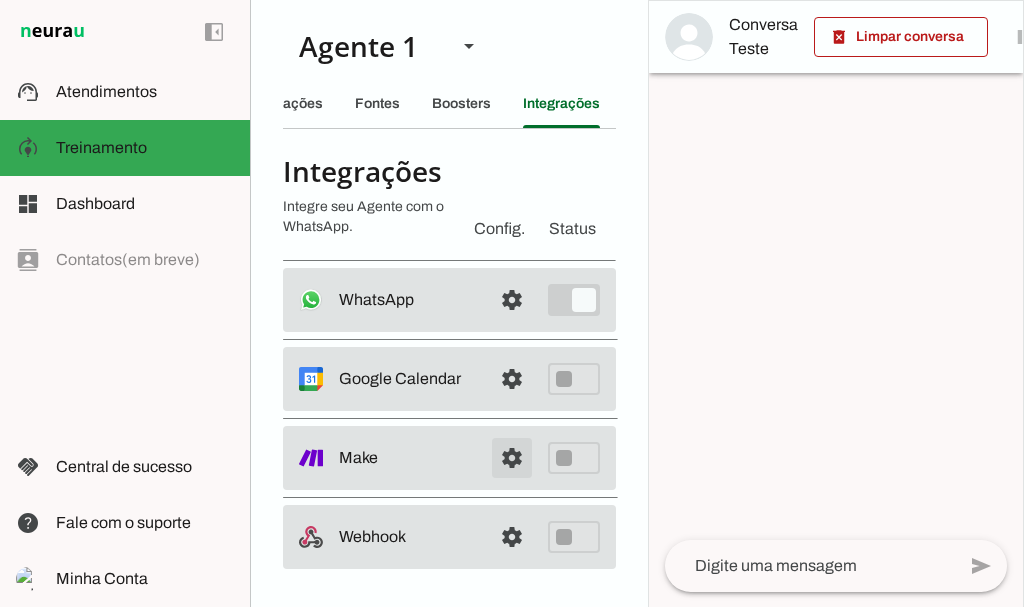 click at bounding box center [512, 458] 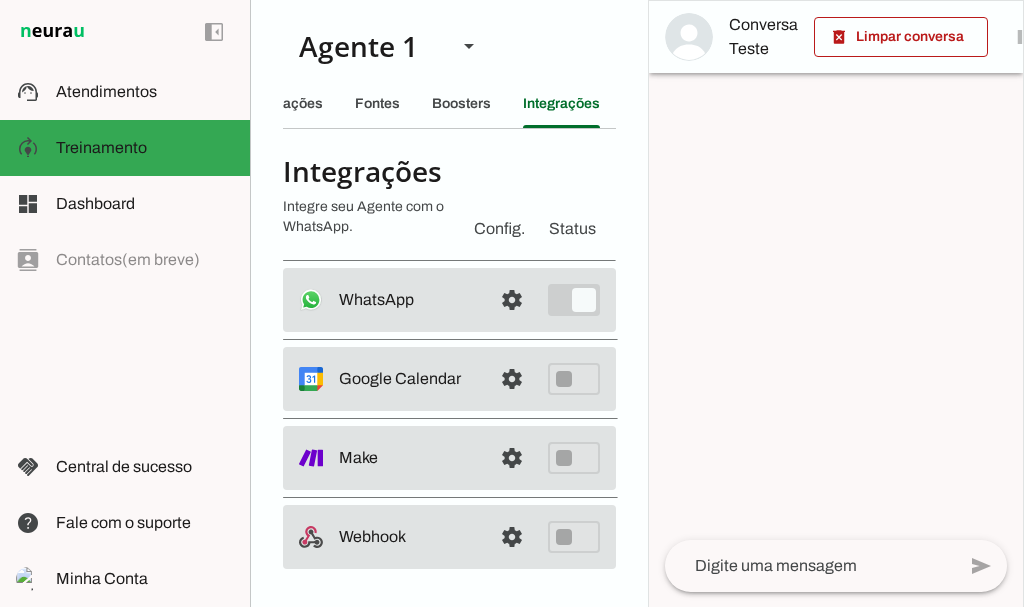 scroll, scrollTop: 0, scrollLeft: 41, axis: horizontal 